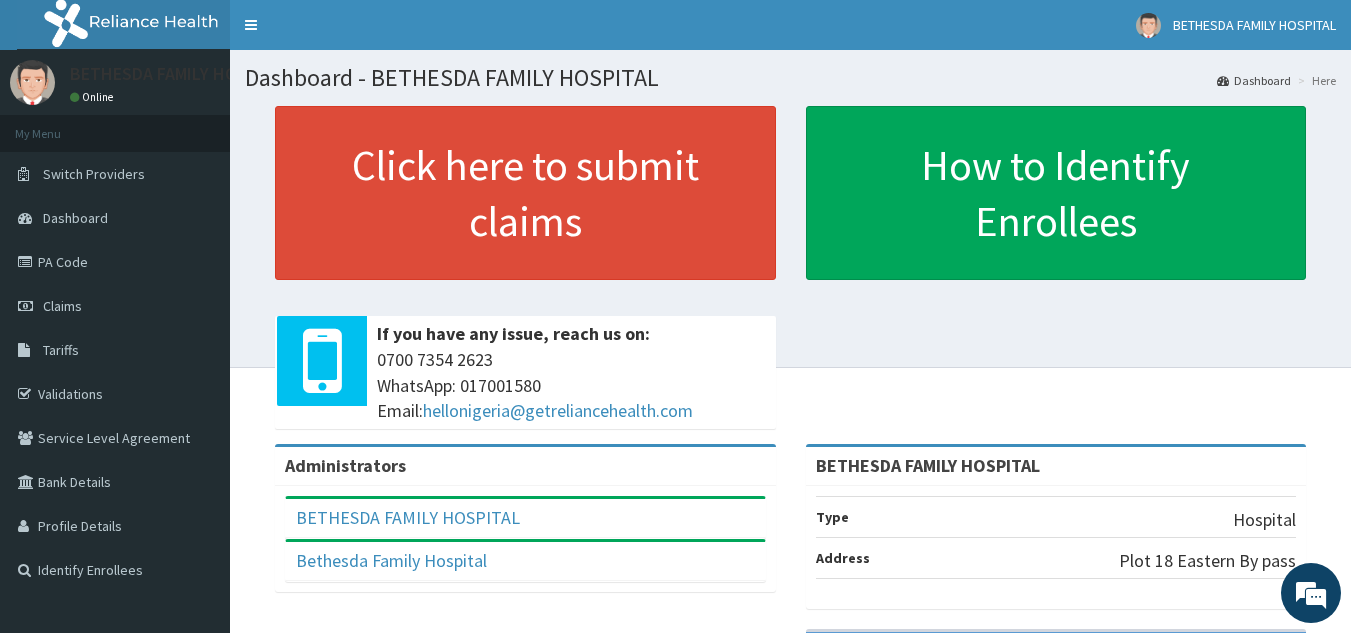 scroll, scrollTop: 0, scrollLeft: 0, axis: both 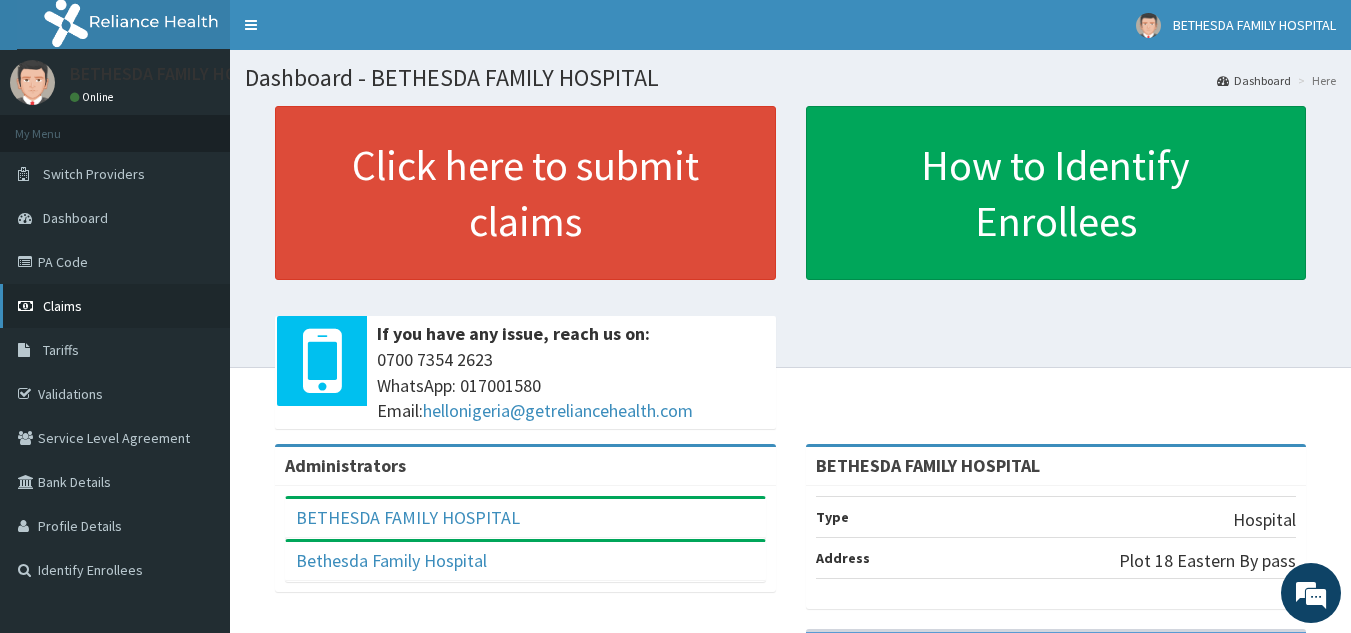 click on "Claims" at bounding box center [115, 306] 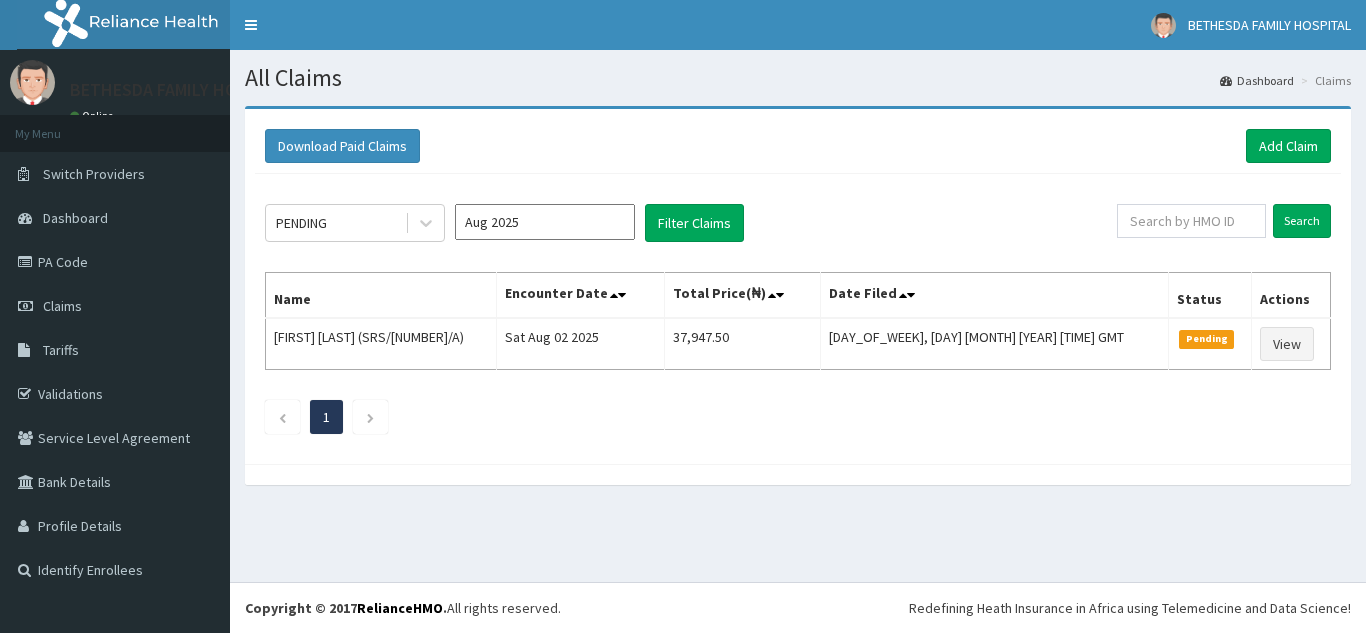 scroll, scrollTop: 0, scrollLeft: 0, axis: both 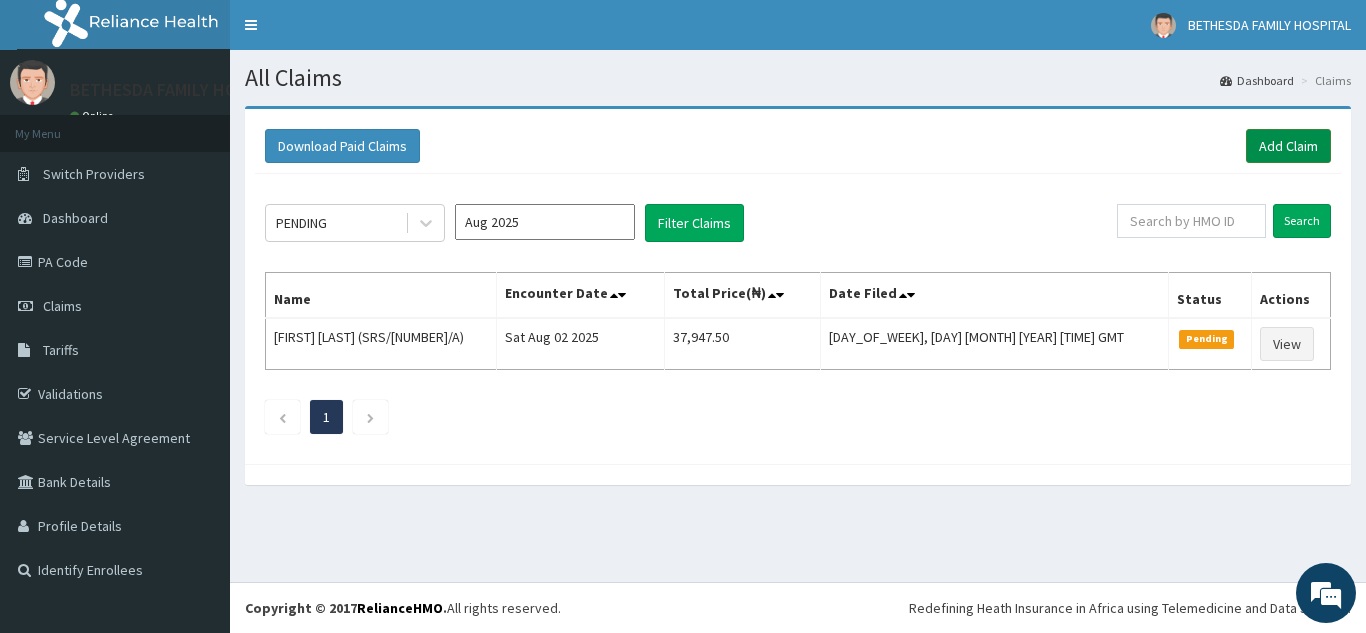 click on "Add Claim" at bounding box center [1288, 146] 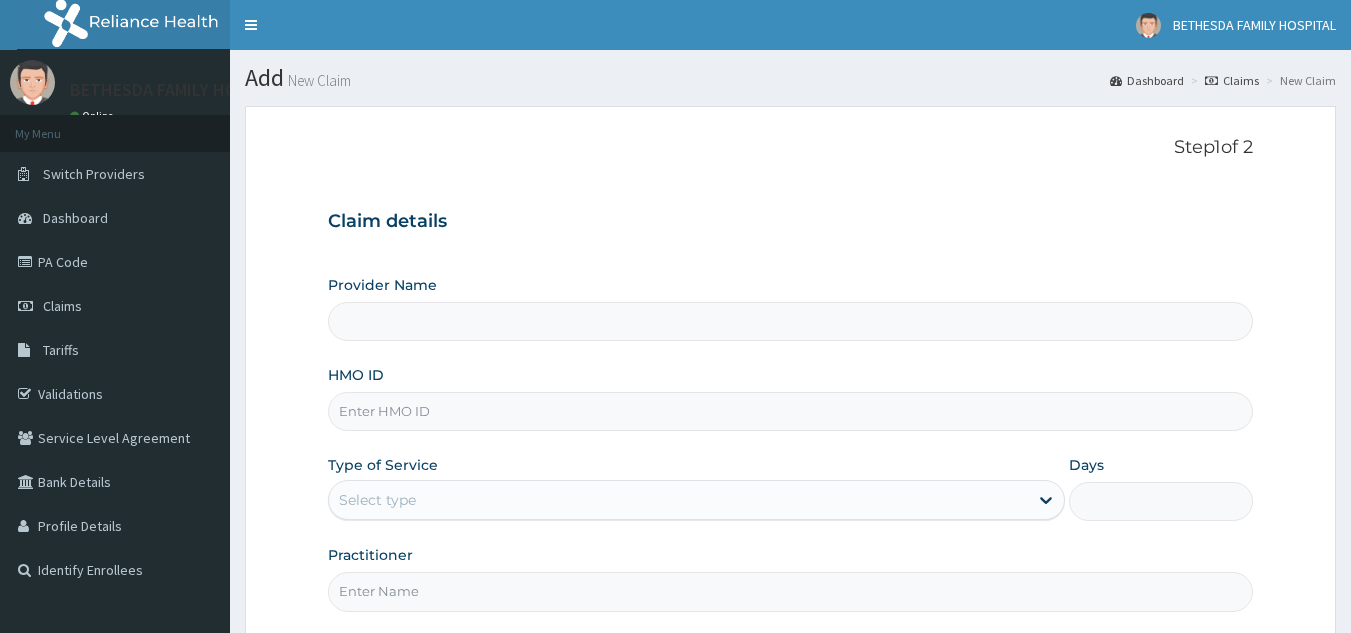 scroll, scrollTop: 0, scrollLeft: 0, axis: both 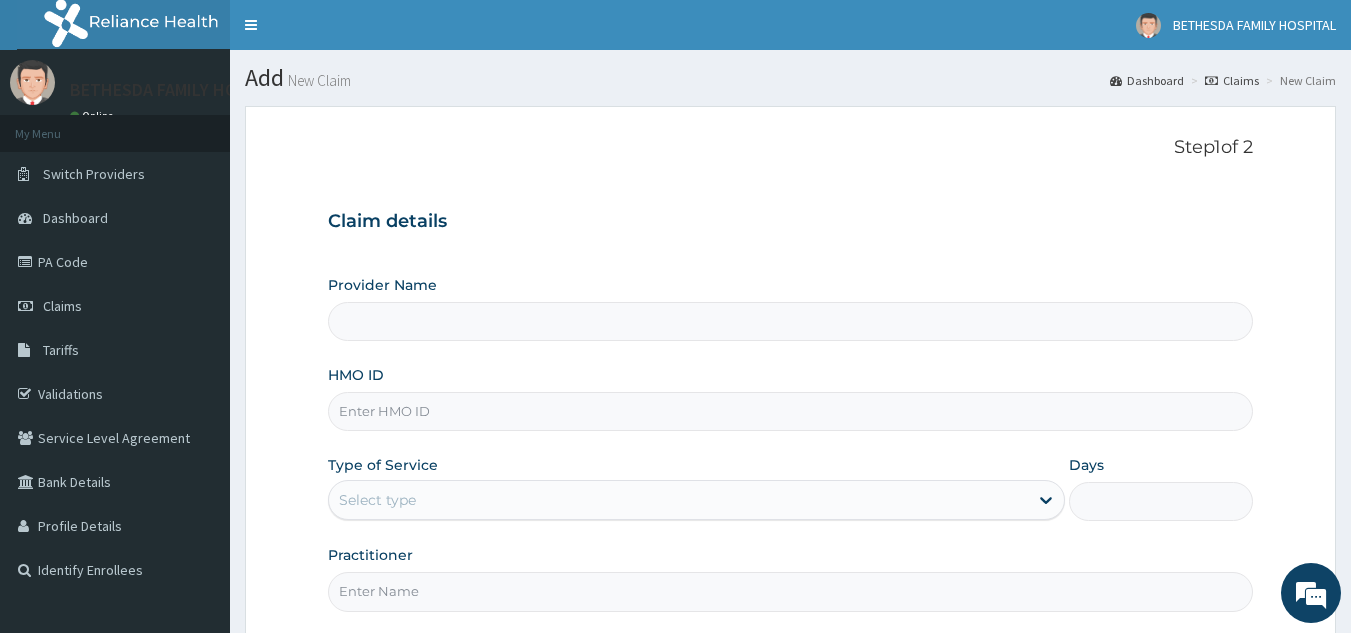 type on "BETHESDA FAMILY HOSPITAL" 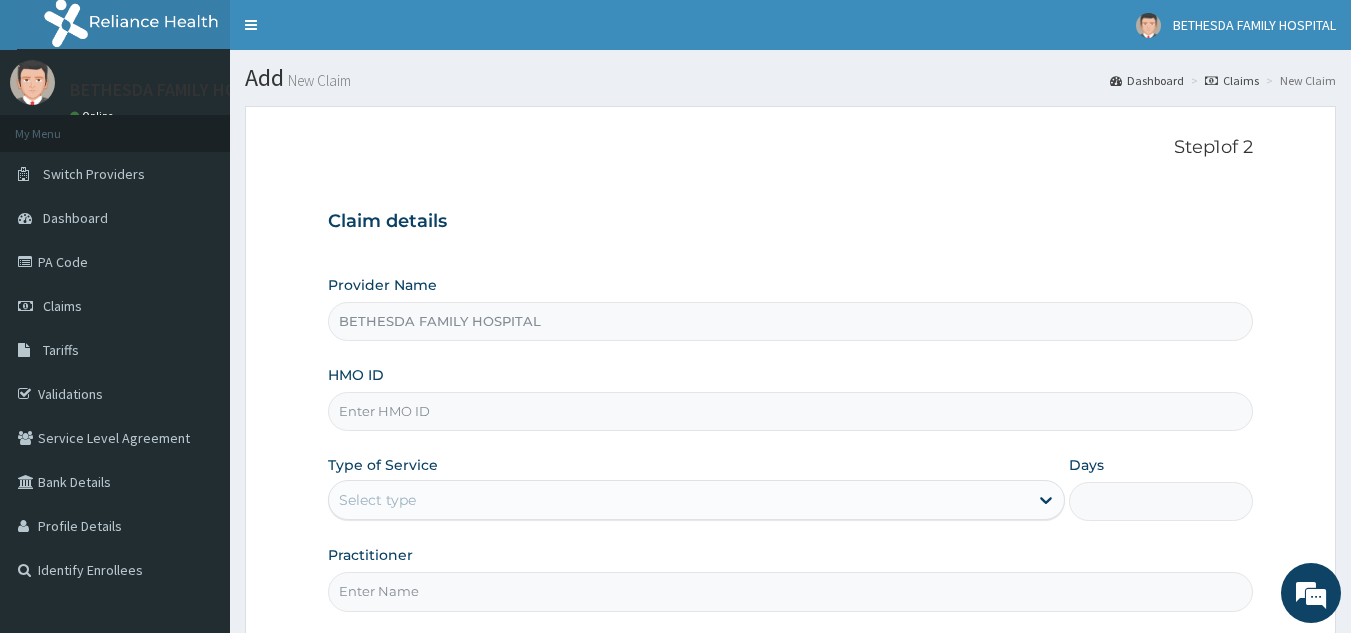 click on "HMO ID" at bounding box center [791, 411] 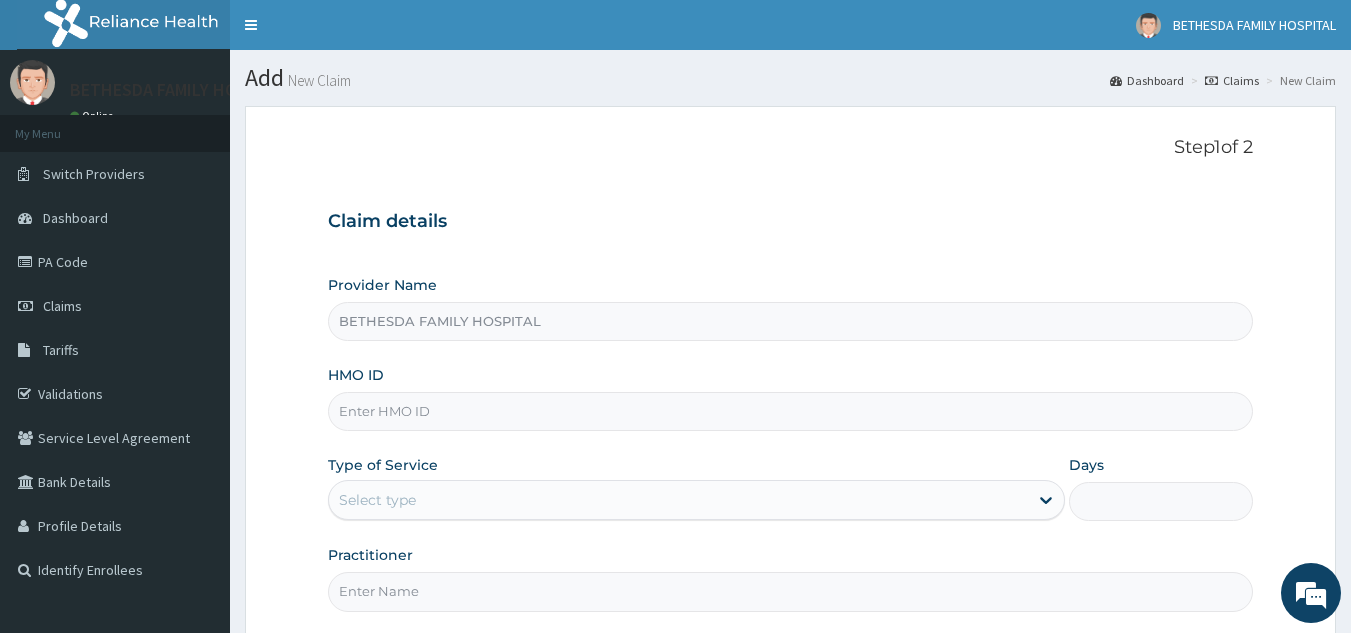 scroll, scrollTop: 0, scrollLeft: 0, axis: both 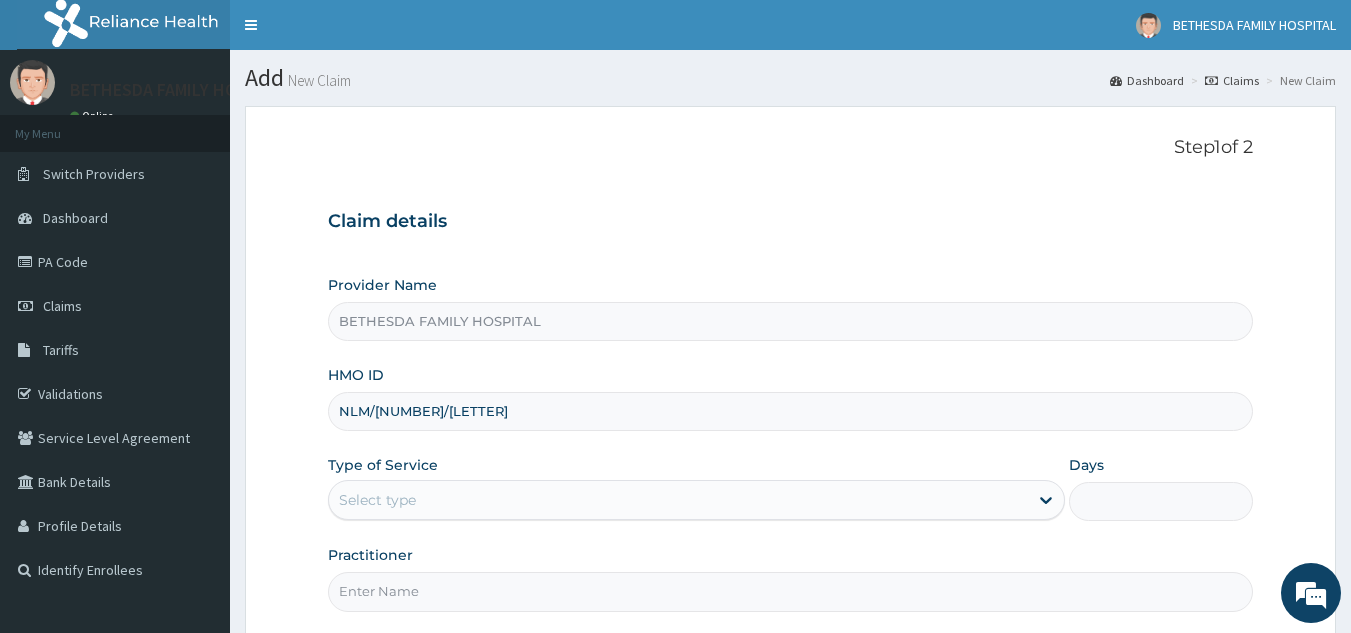 type on "NLM/10026/A" 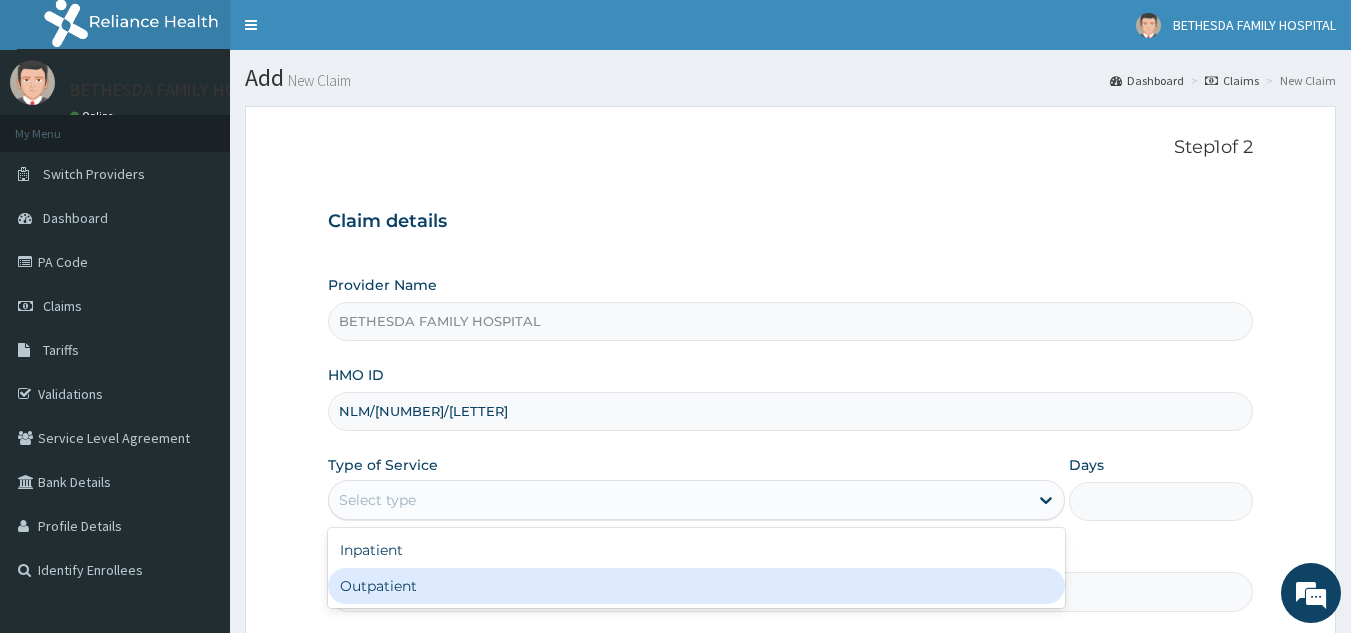 click on "Outpatient" at bounding box center (696, 586) 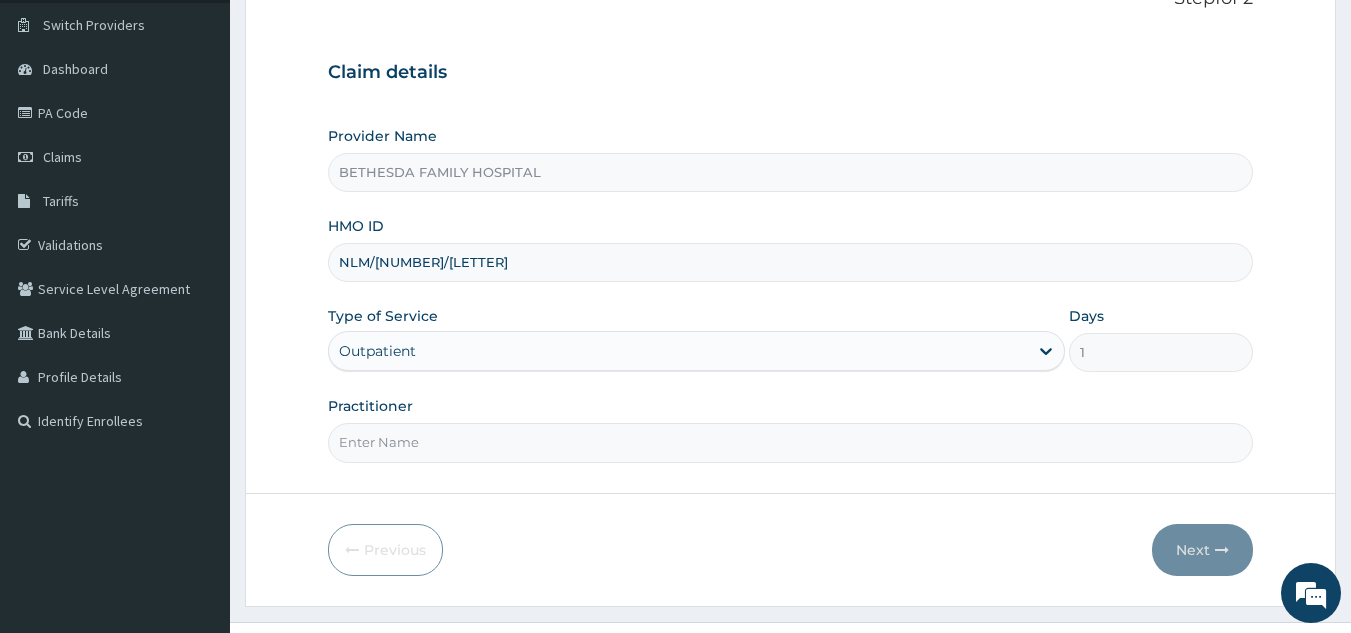 scroll, scrollTop: 189, scrollLeft: 0, axis: vertical 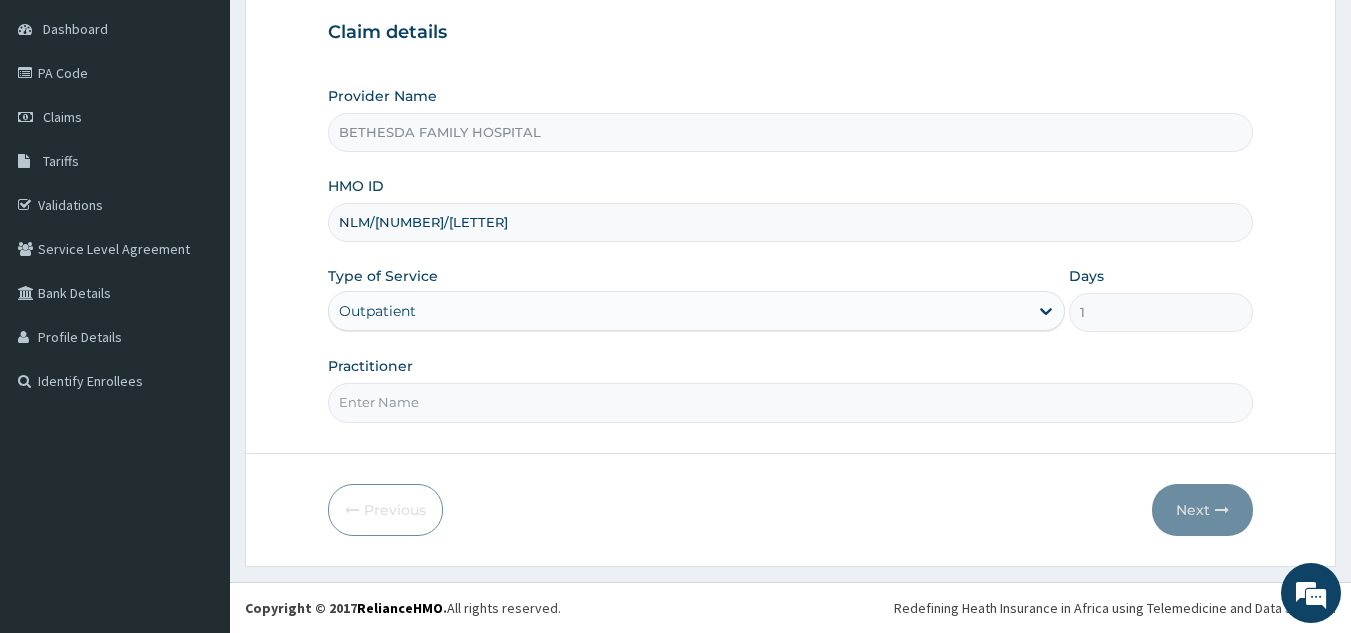 click on "Practitioner" at bounding box center [791, 402] 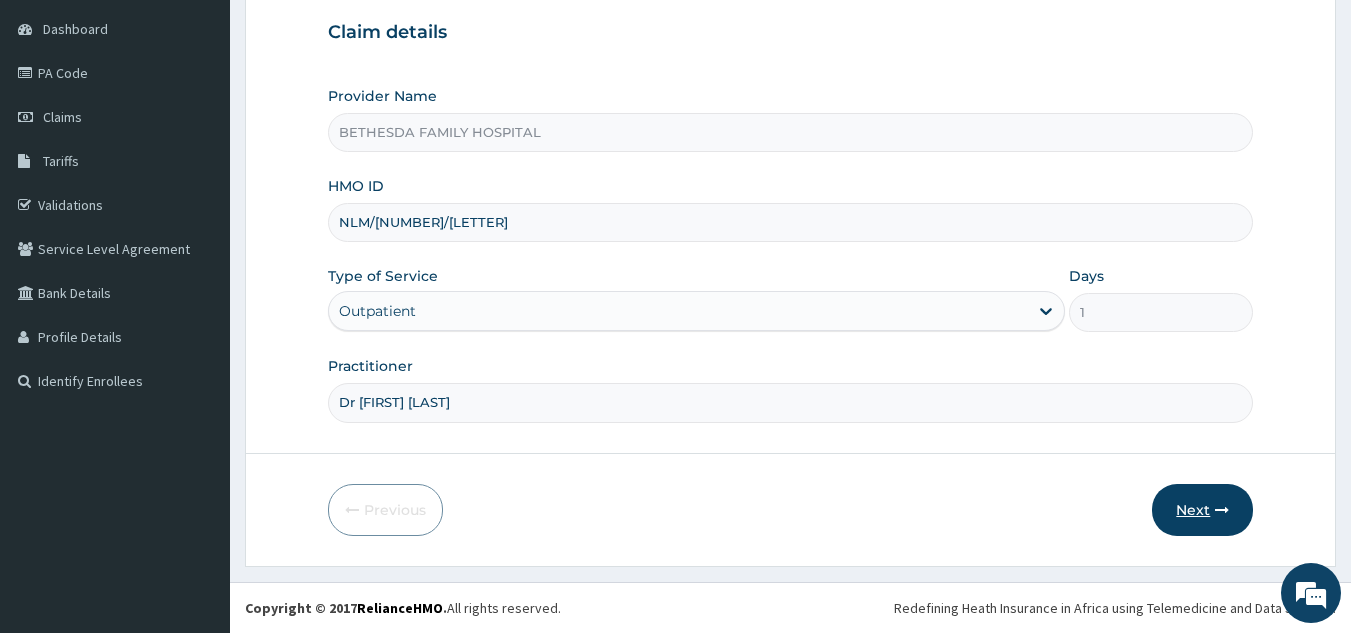 type on "Dr Paul Dienye" 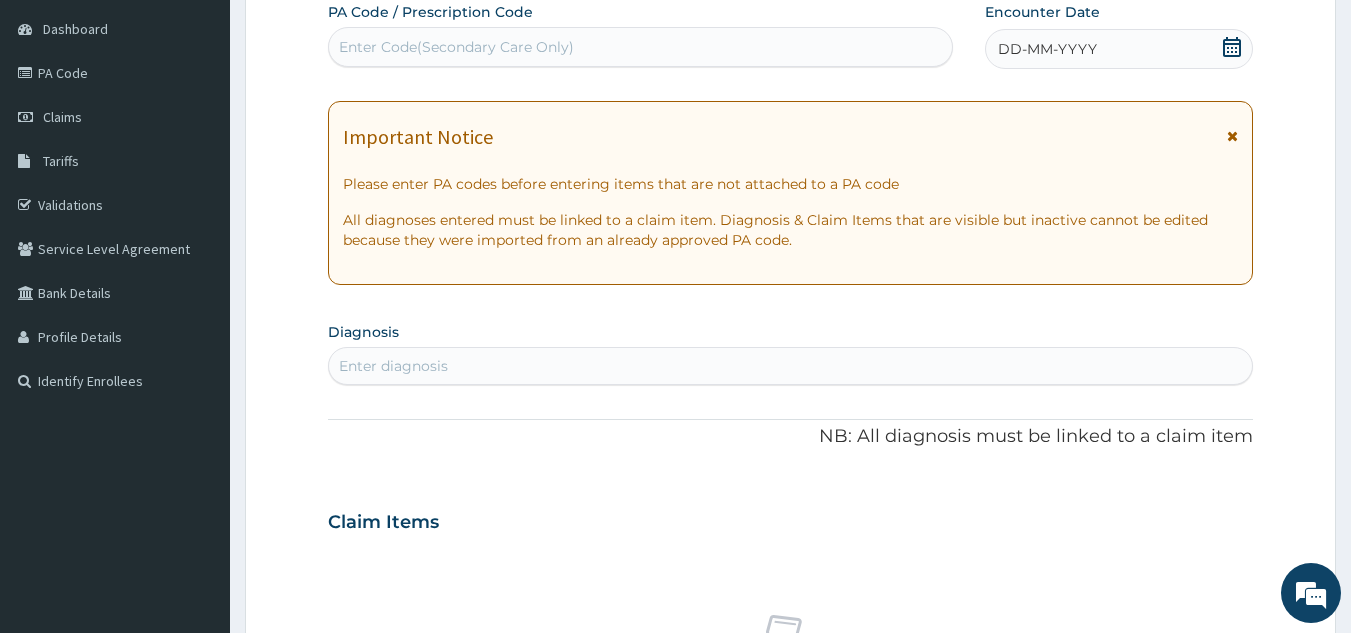 click 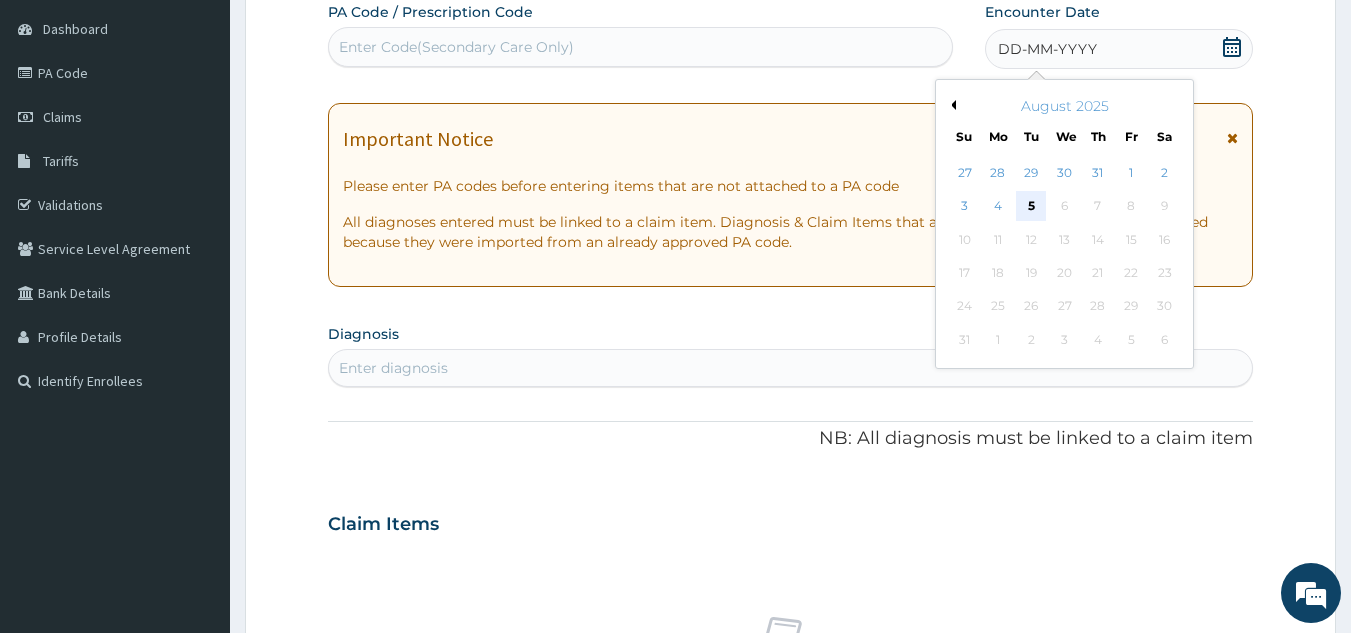 click on "5" at bounding box center [1032, 207] 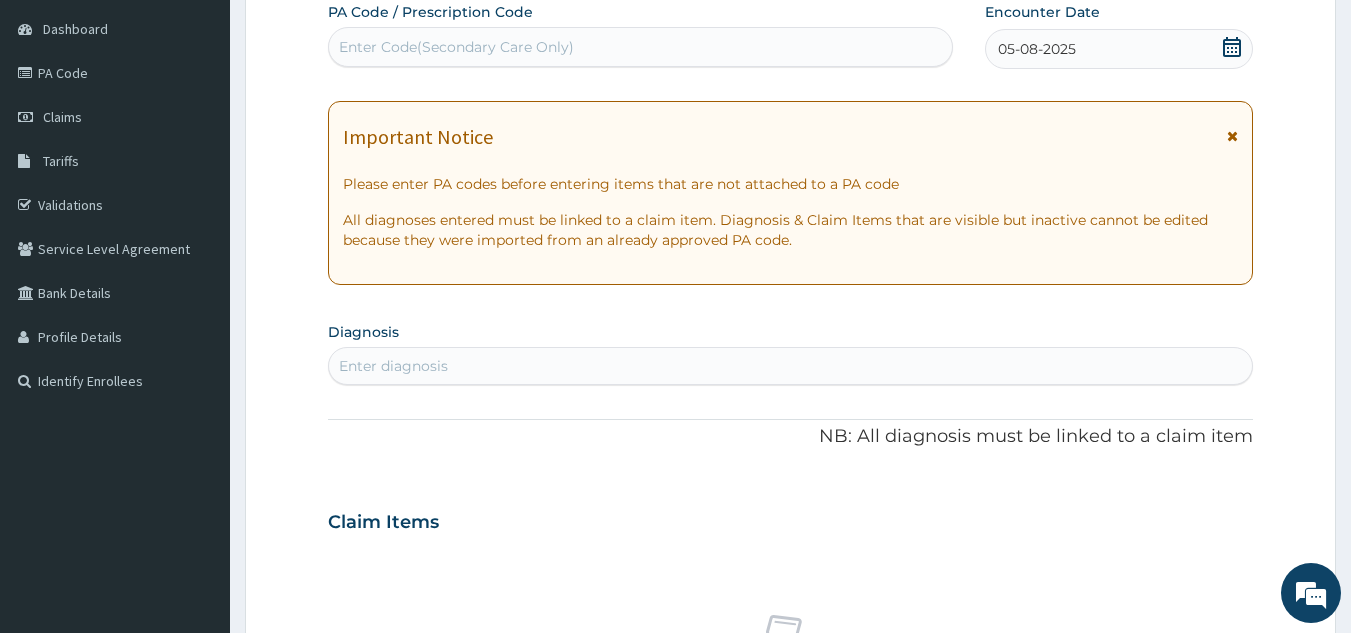 click on "Enter Code(Secondary Care Only)" at bounding box center (641, 47) 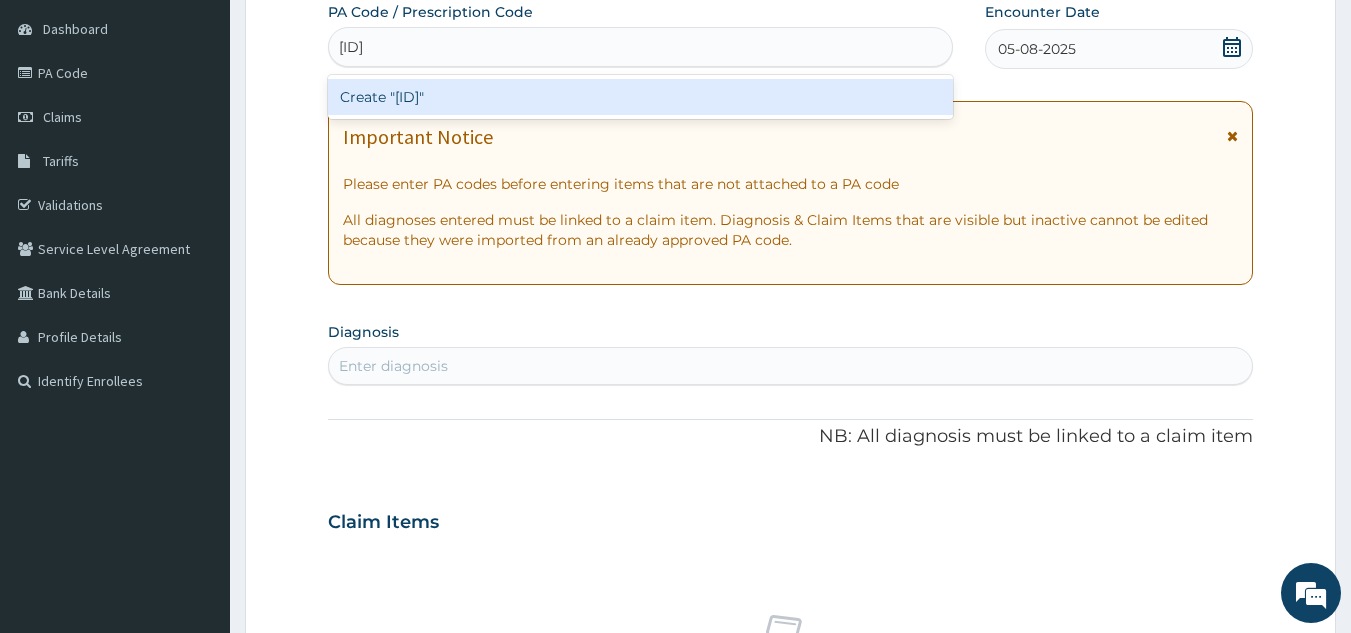 click on "Create "PA/88B05C"" at bounding box center [641, 97] 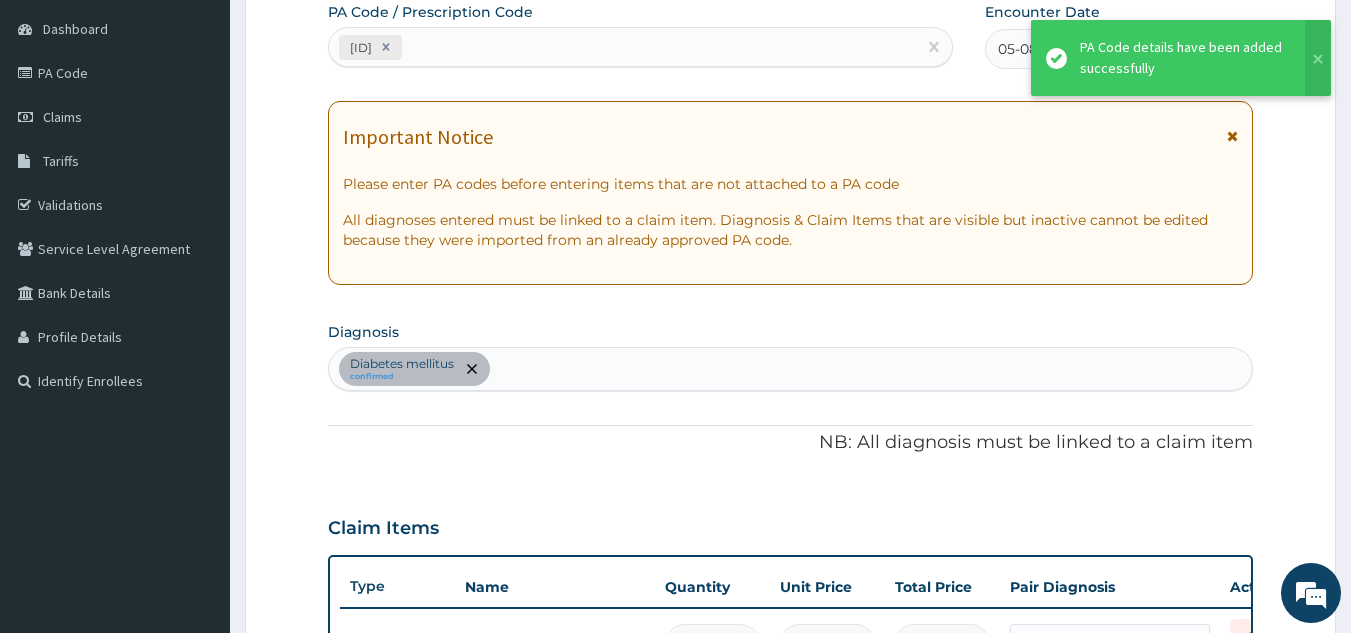 scroll, scrollTop: 728, scrollLeft: 0, axis: vertical 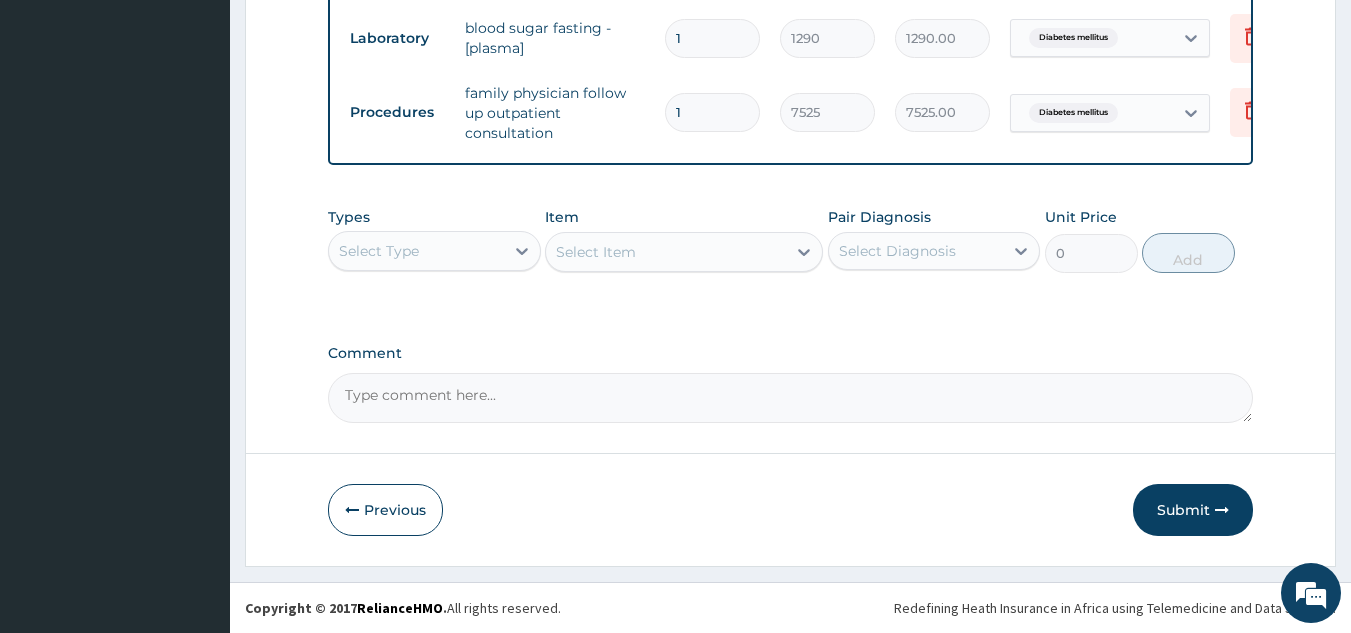 click on "Comment" at bounding box center [791, 398] 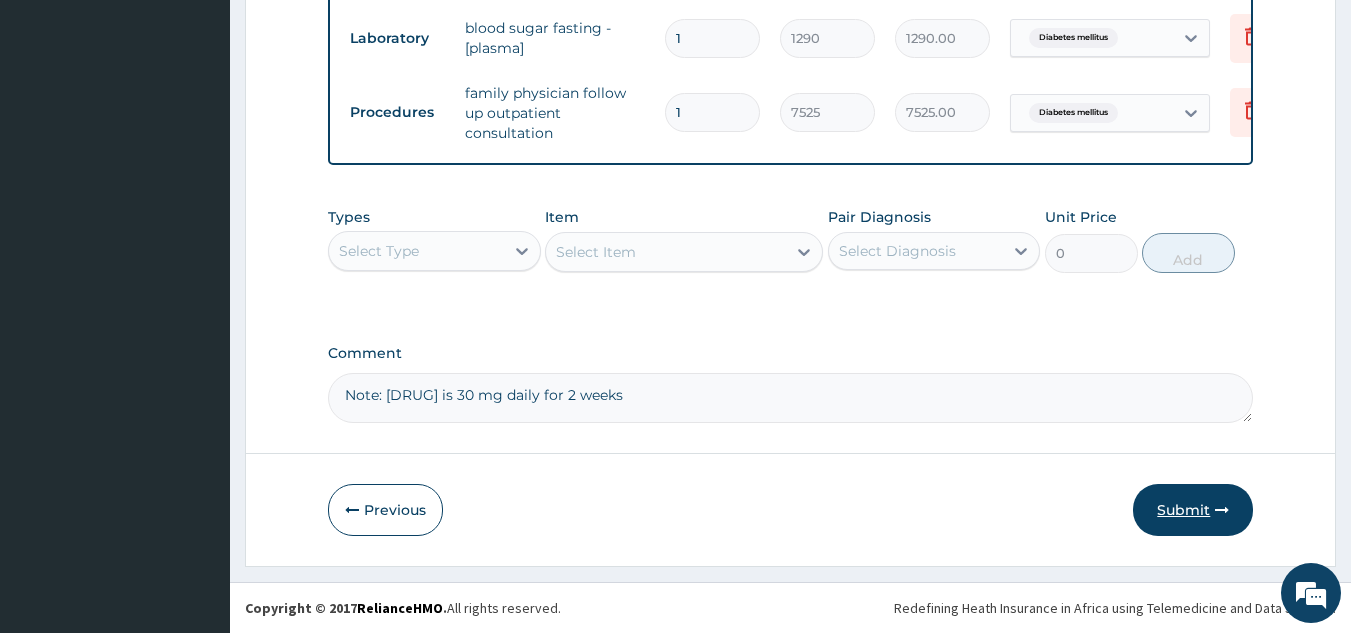 type on "Note: Diamicron is 30 mg daily for 2 weeks" 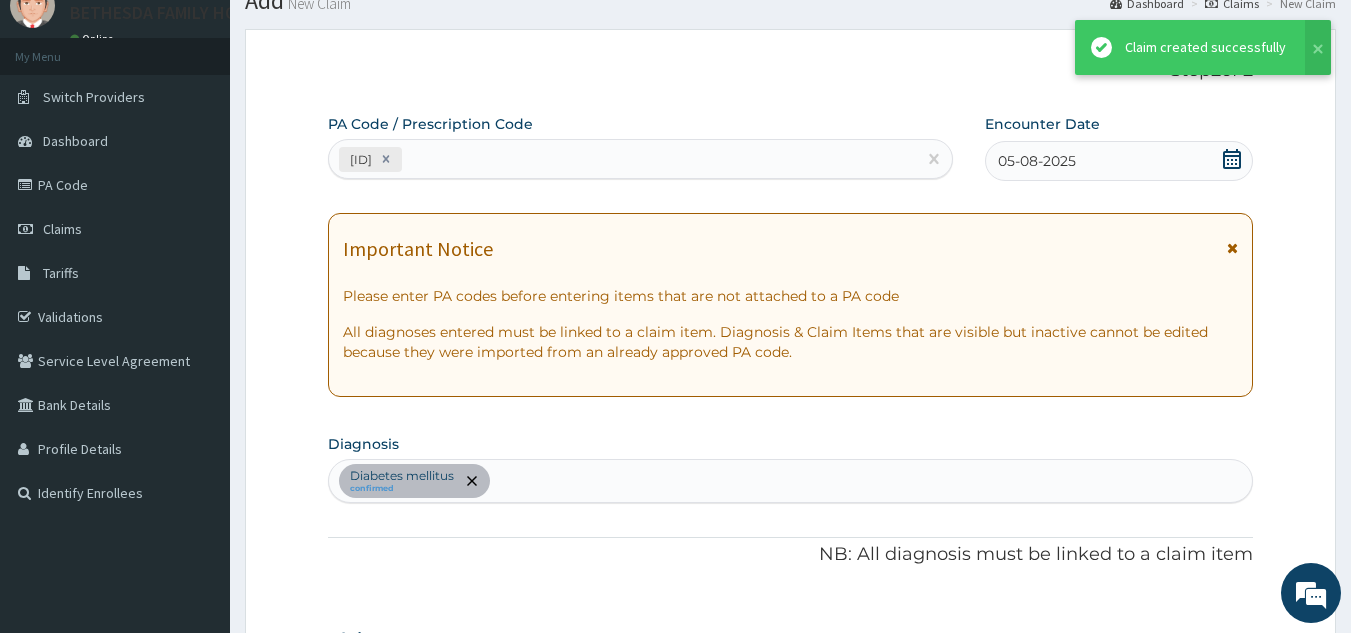 scroll, scrollTop: 947, scrollLeft: 0, axis: vertical 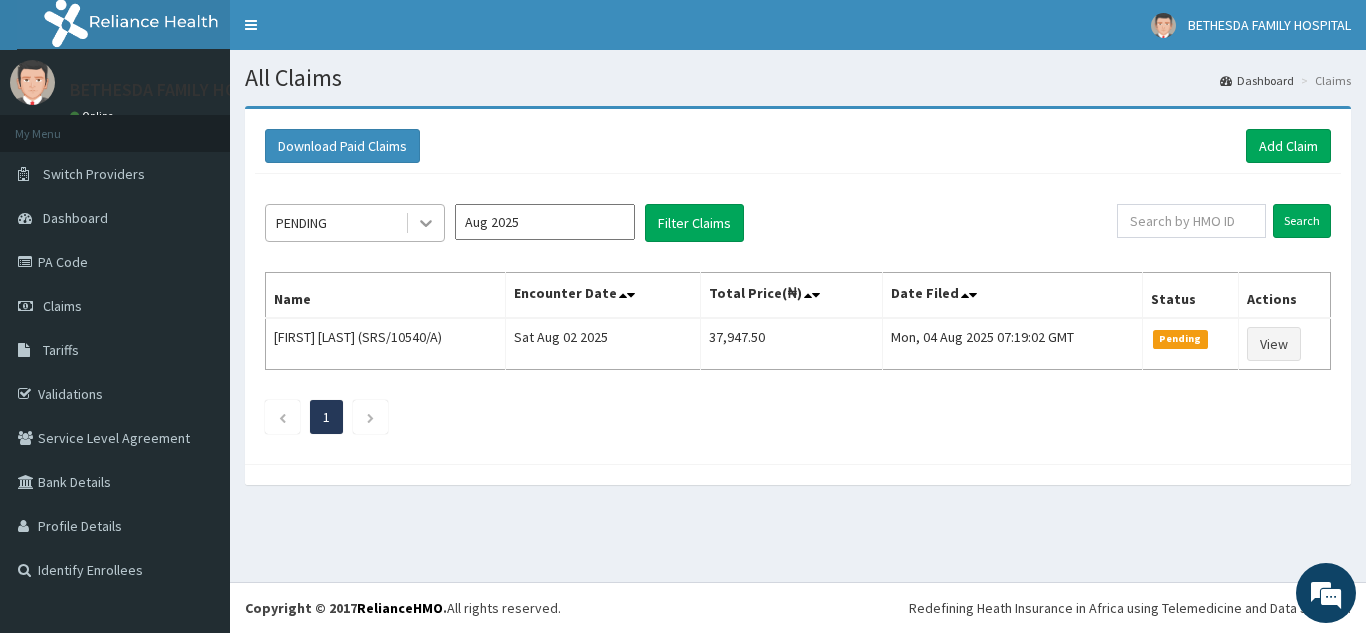 click 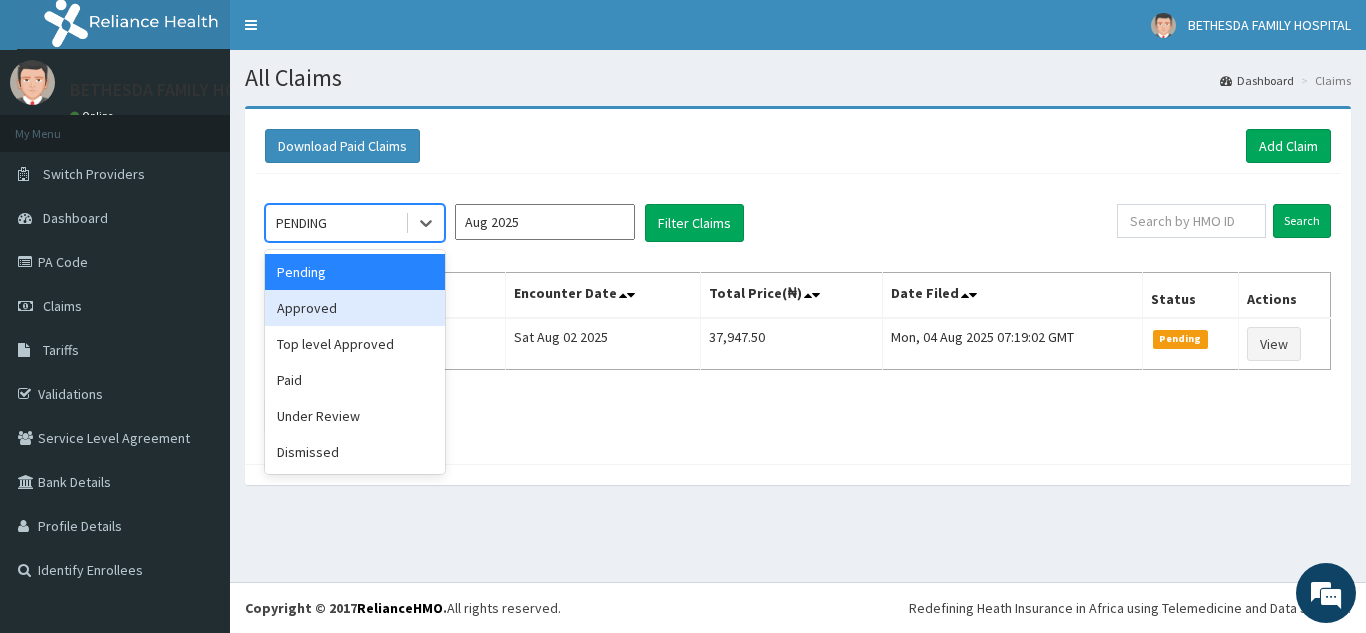 click on "Approved" at bounding box center [355, 308] 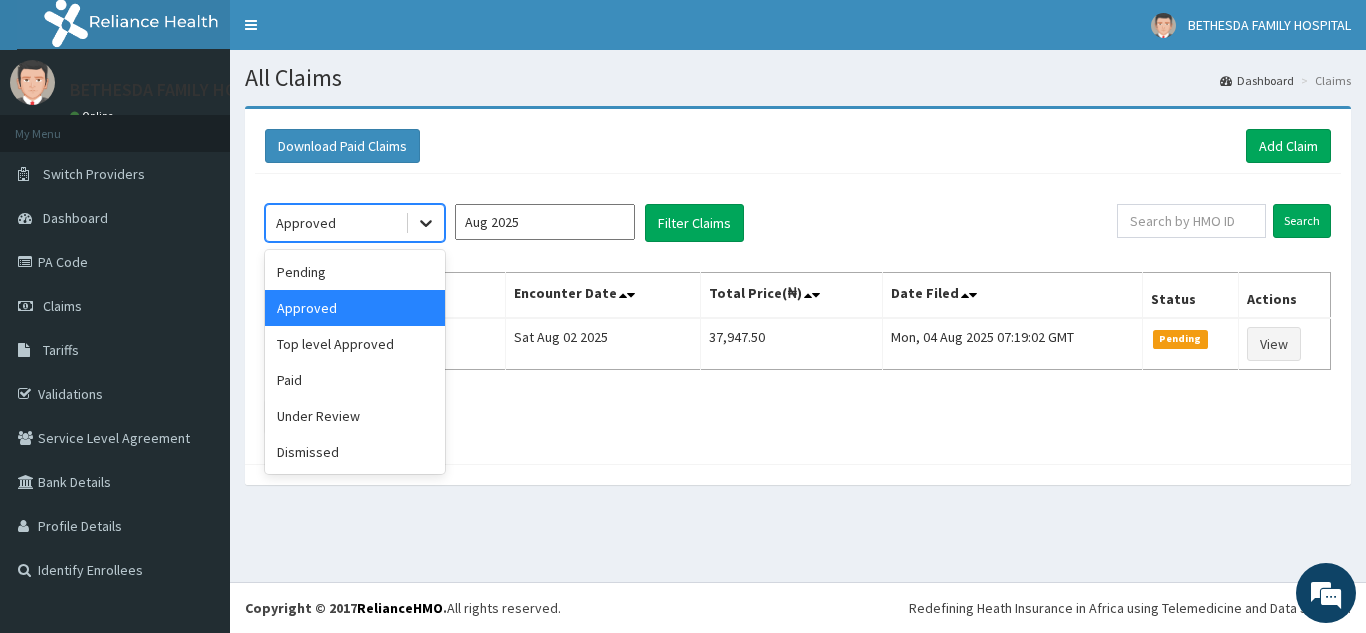 click 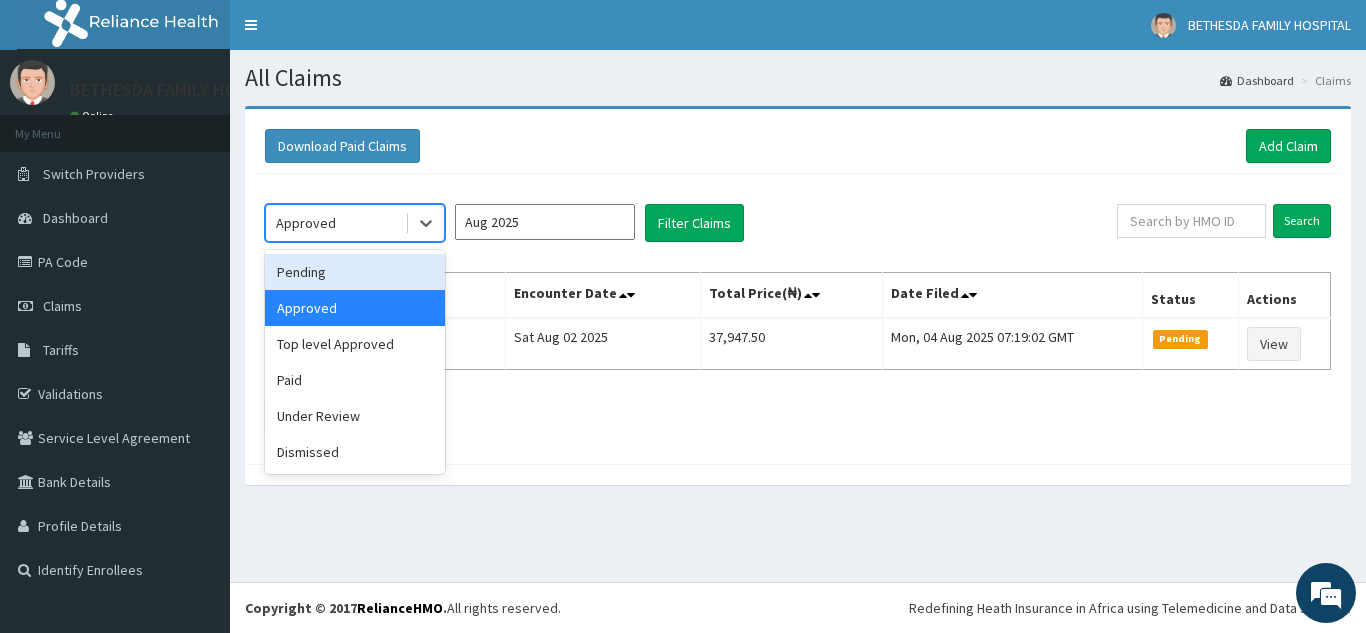 click on "Pending" at bounding box center (355, 272) 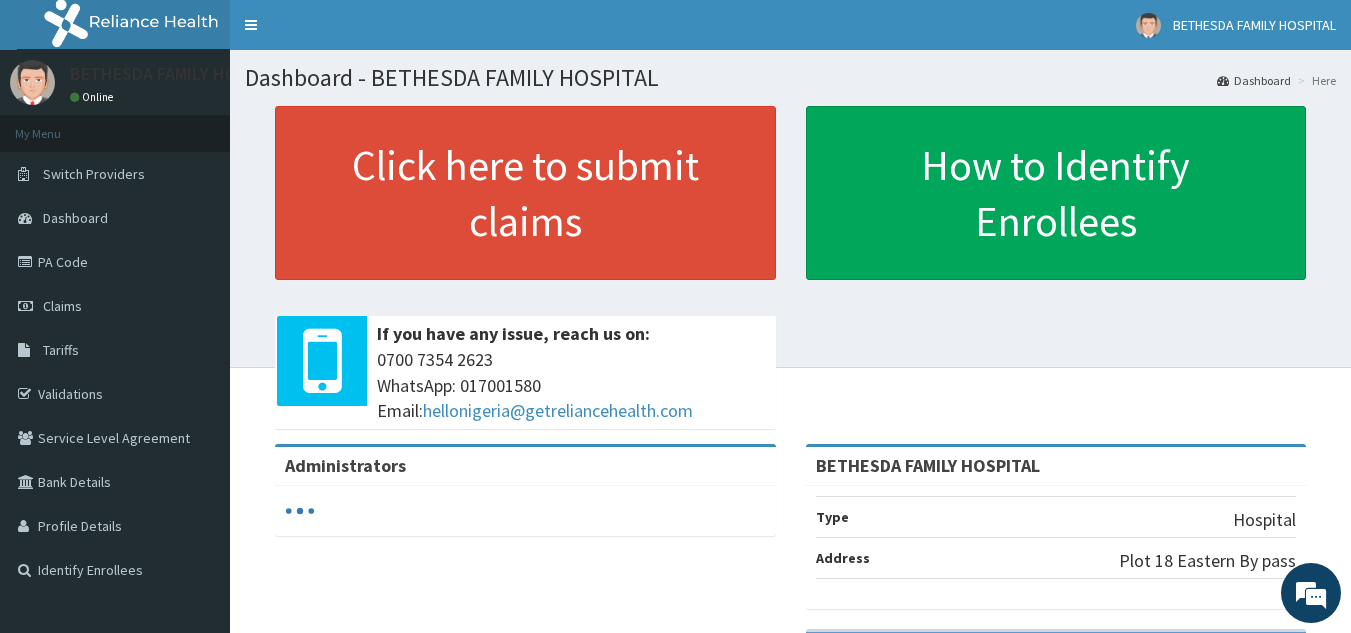 scroll, scrollTop: 0, scrollLeft: 0, axis: both 